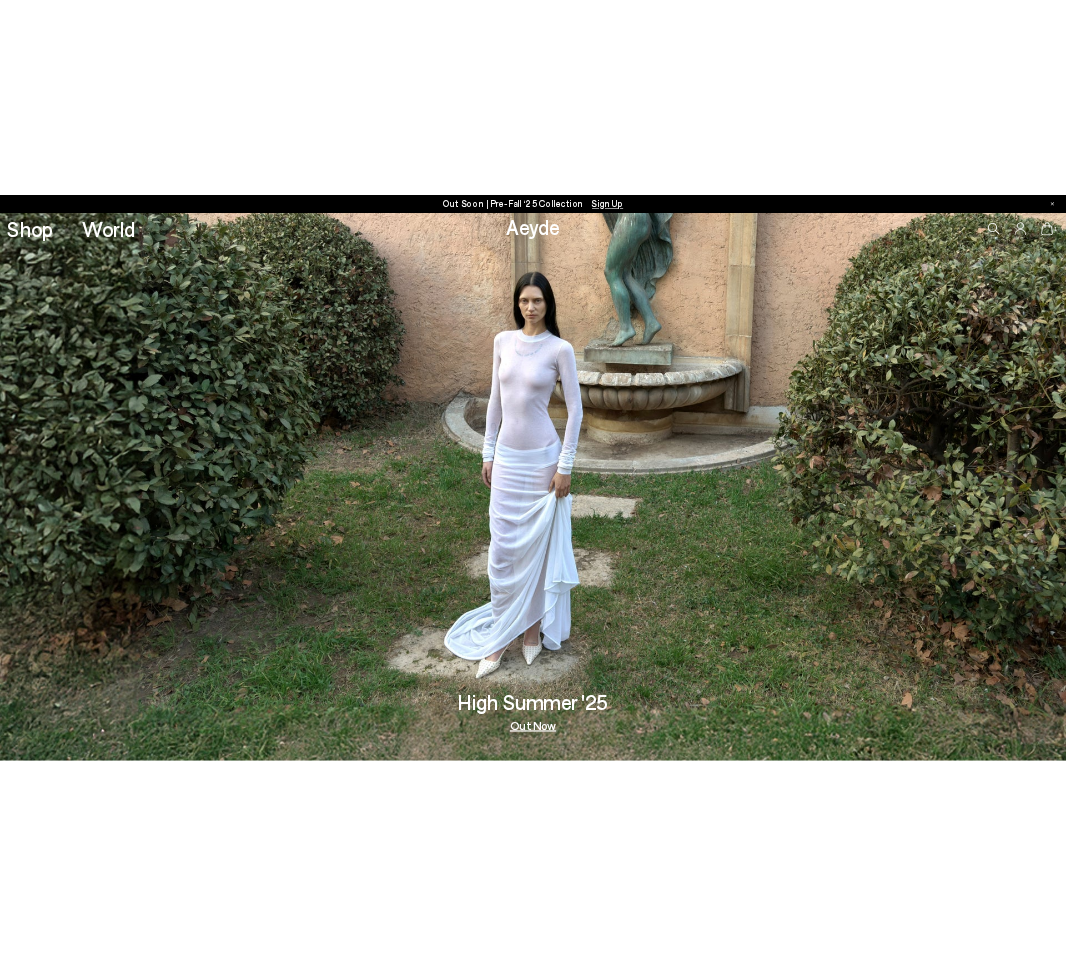 scroll, scrollTop: 0, scrollLeft: 0, axis: both 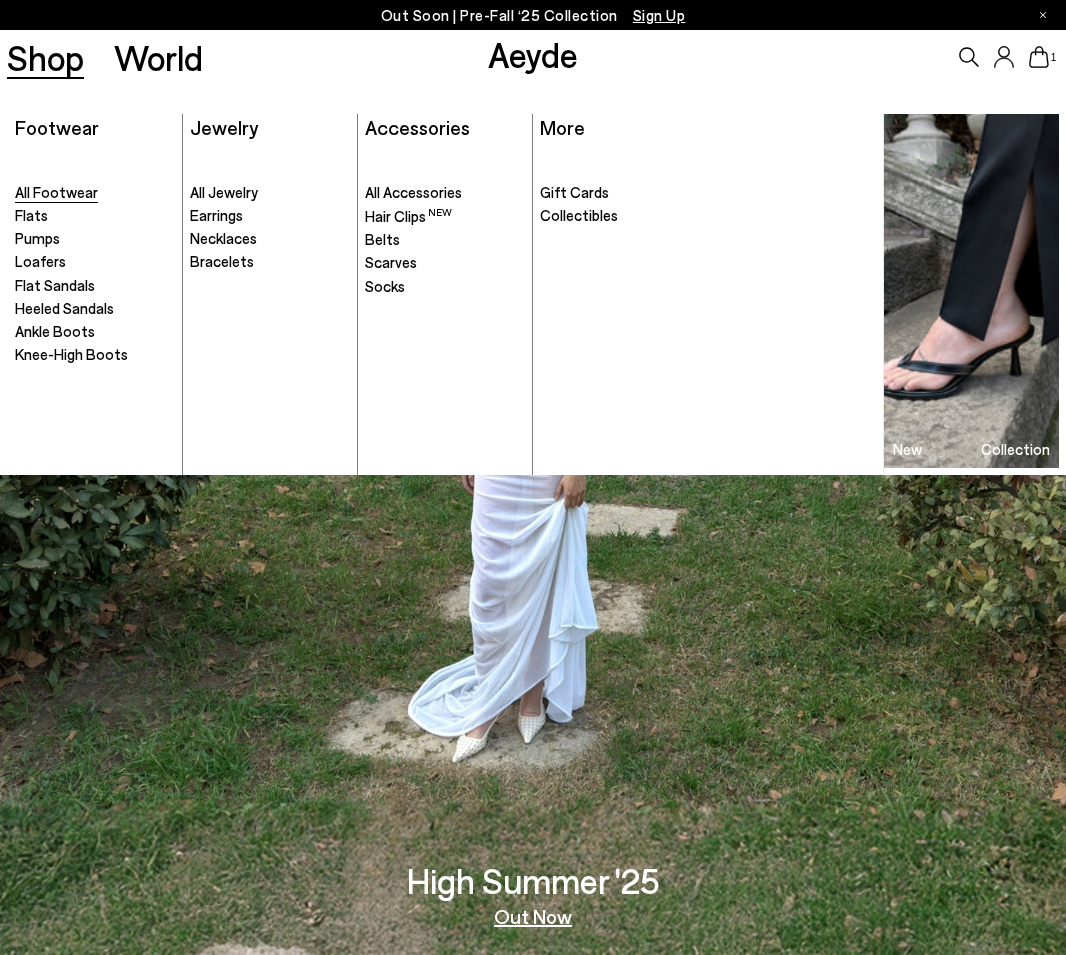 click on "All Footwear" at bounding box center [56, 192] 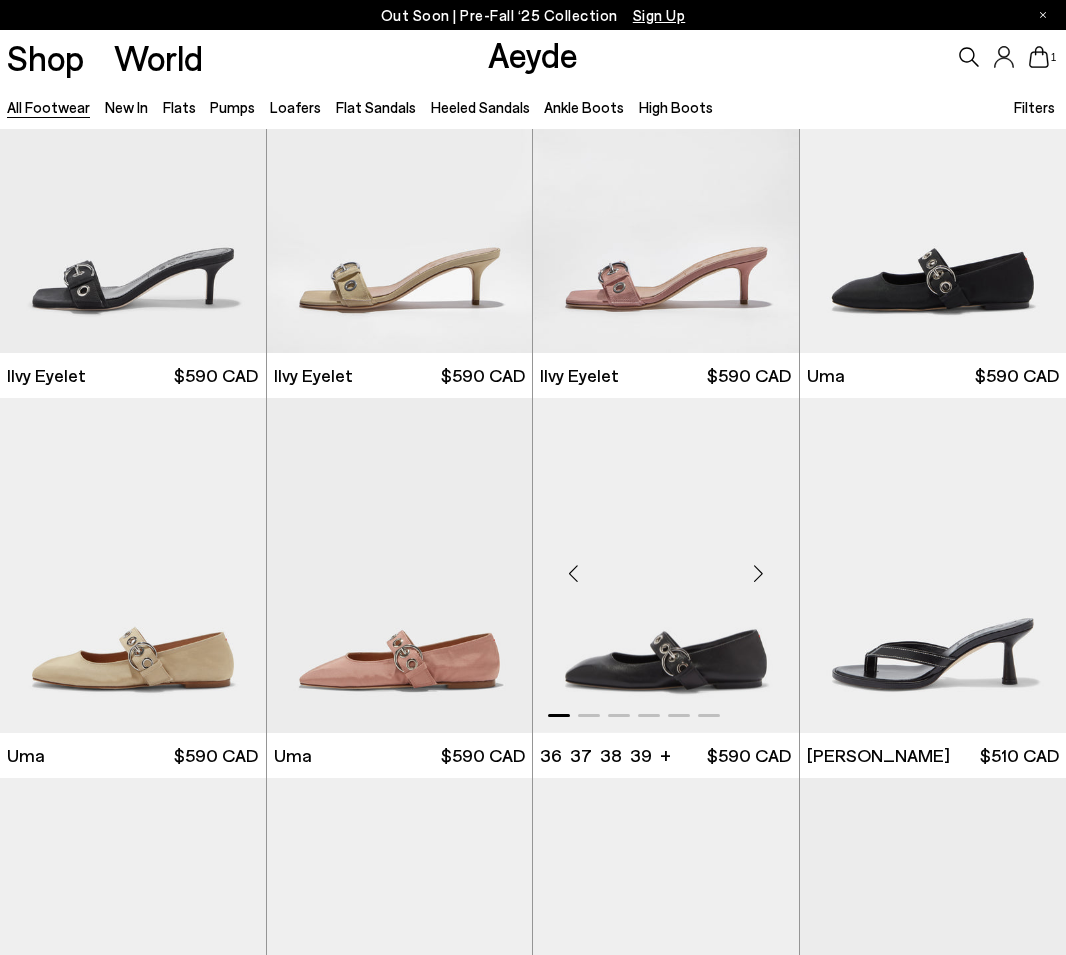 scroll, scrollTop: 116, scrollLeft: 0, axis: vertical 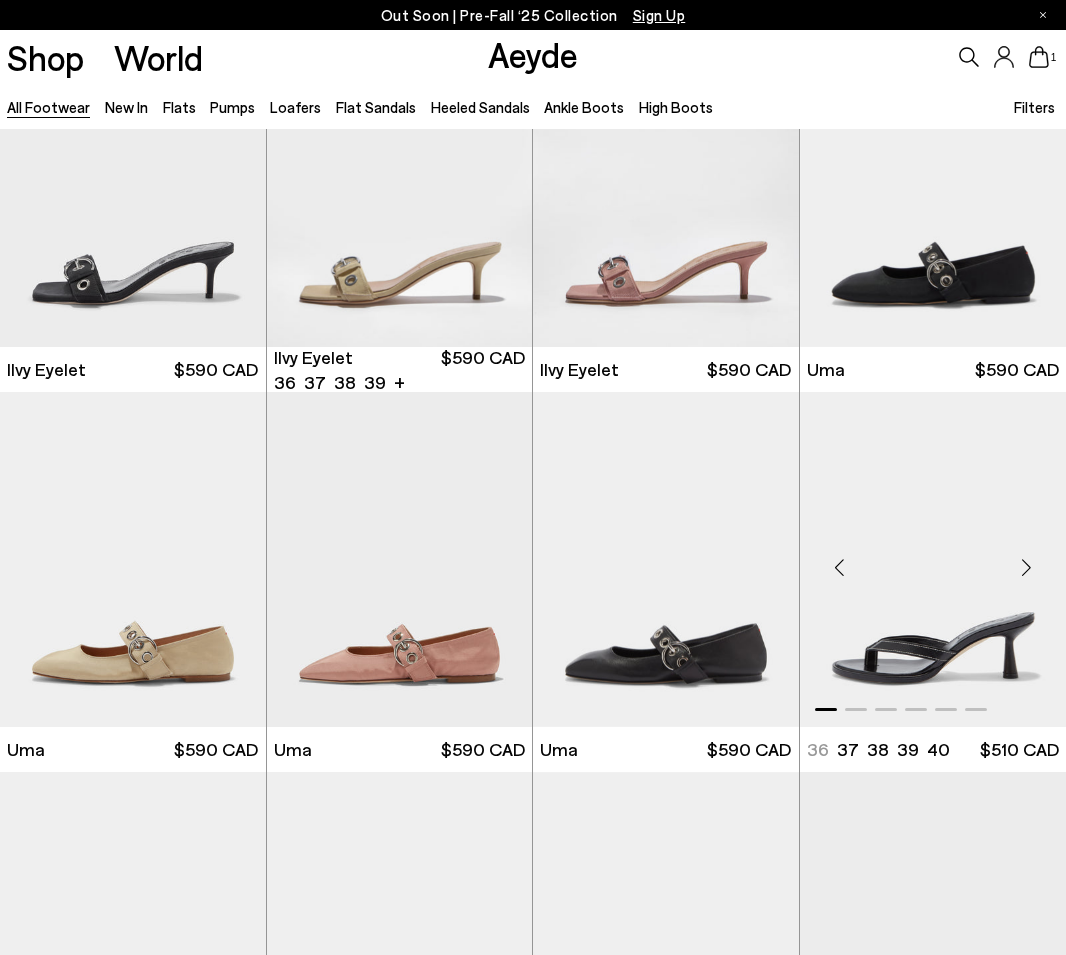 click at bounding box center [933, 559] 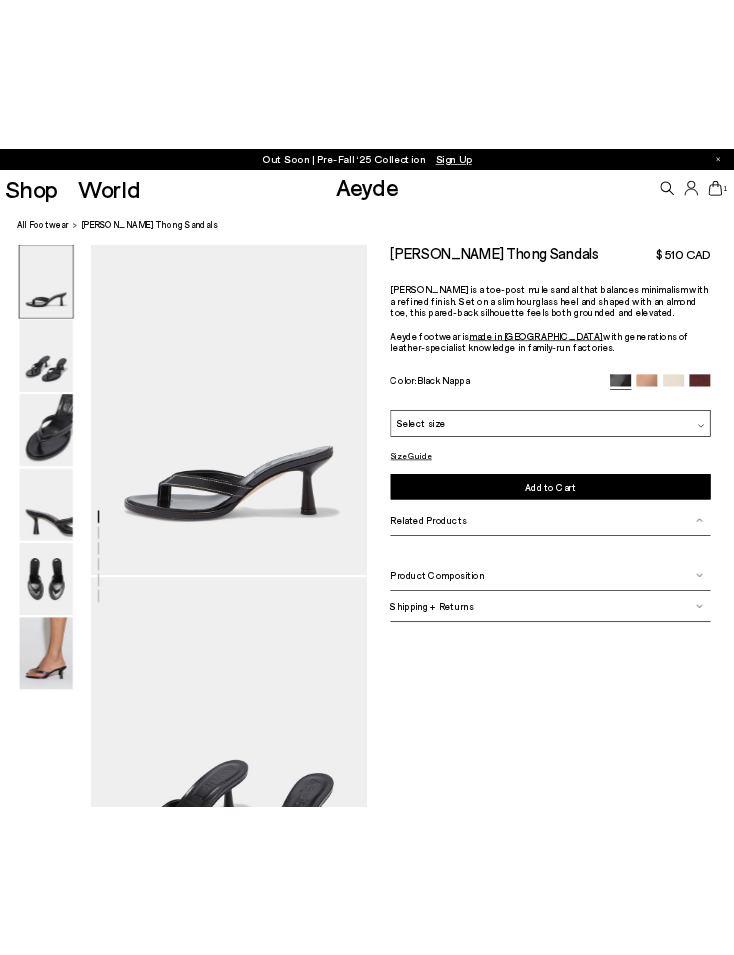 scroll, scrollTop: 0, scrollLeft: 0, axis: both 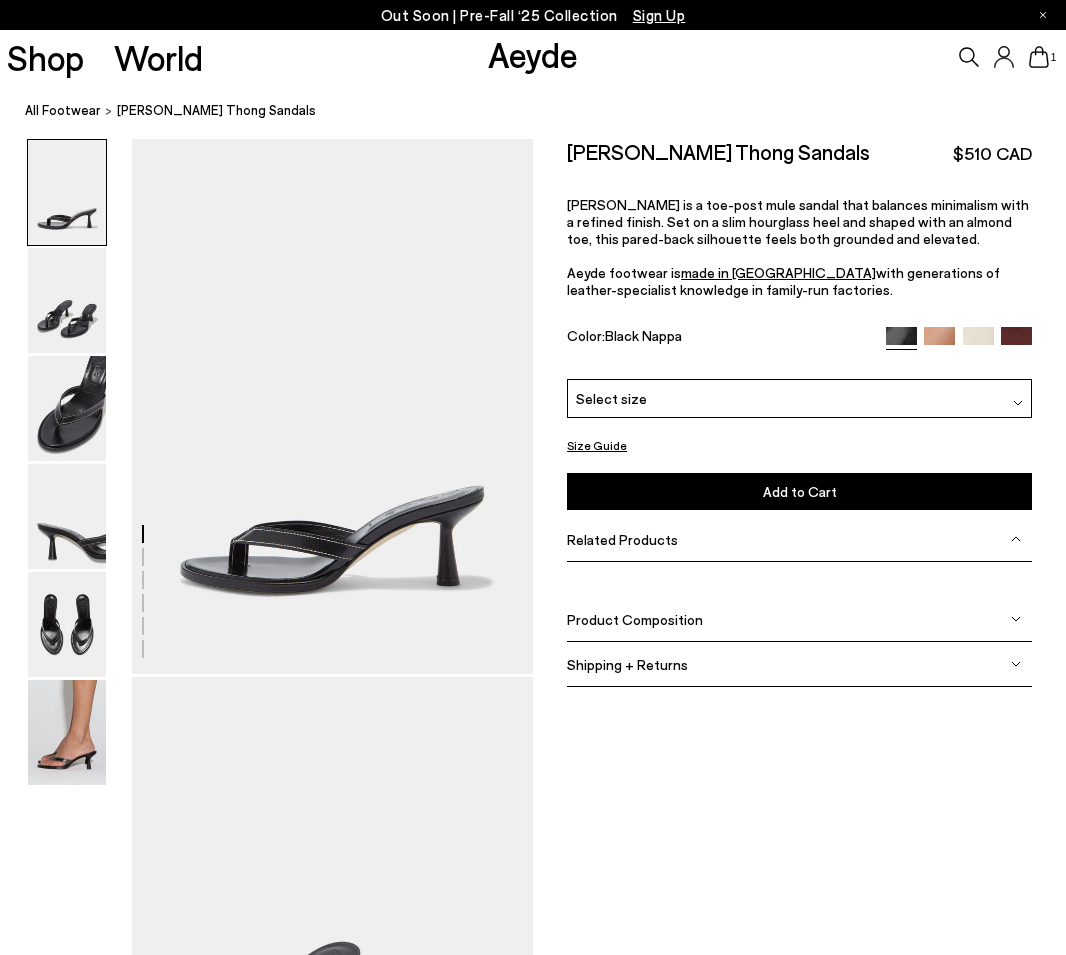 click on "Select size" at bounding box center [799, 398] 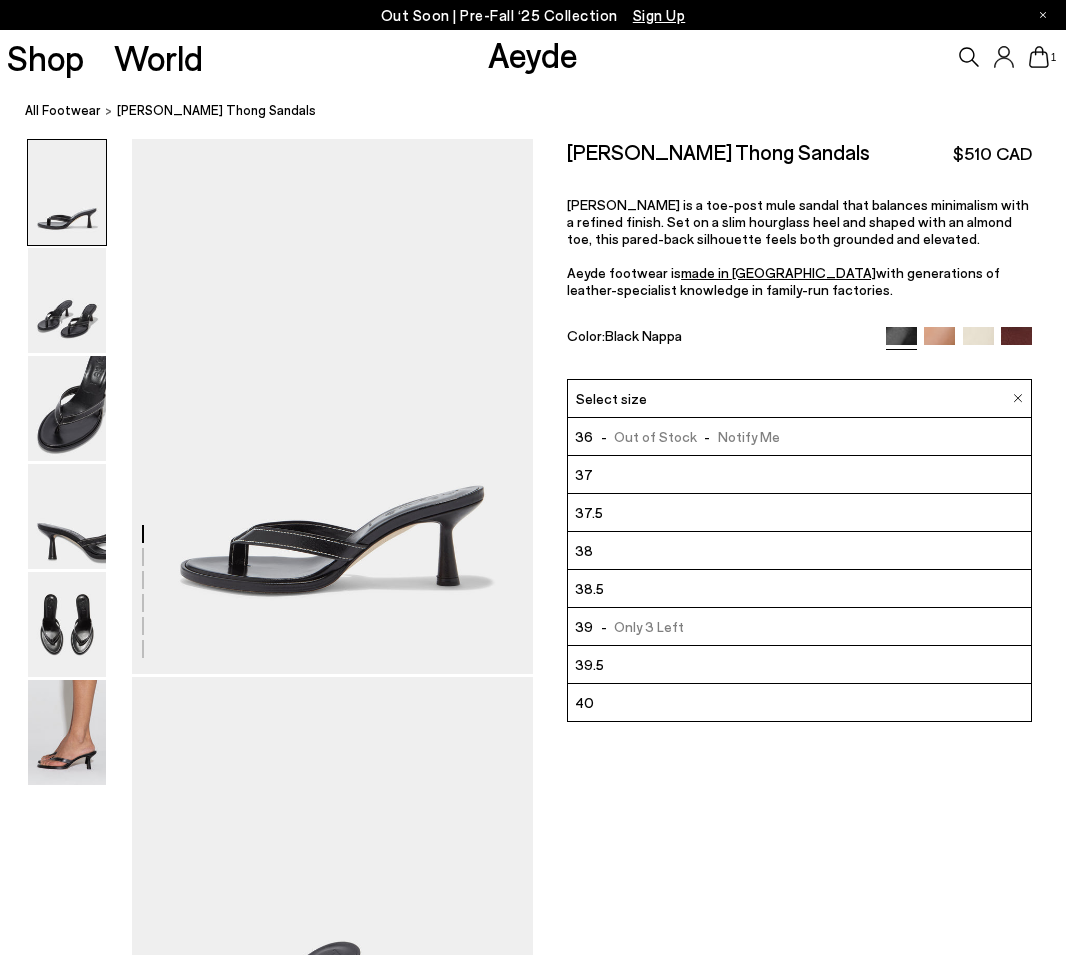 click on "36
- Out of Stock - Notify Me" at bounding box center [799, 437] 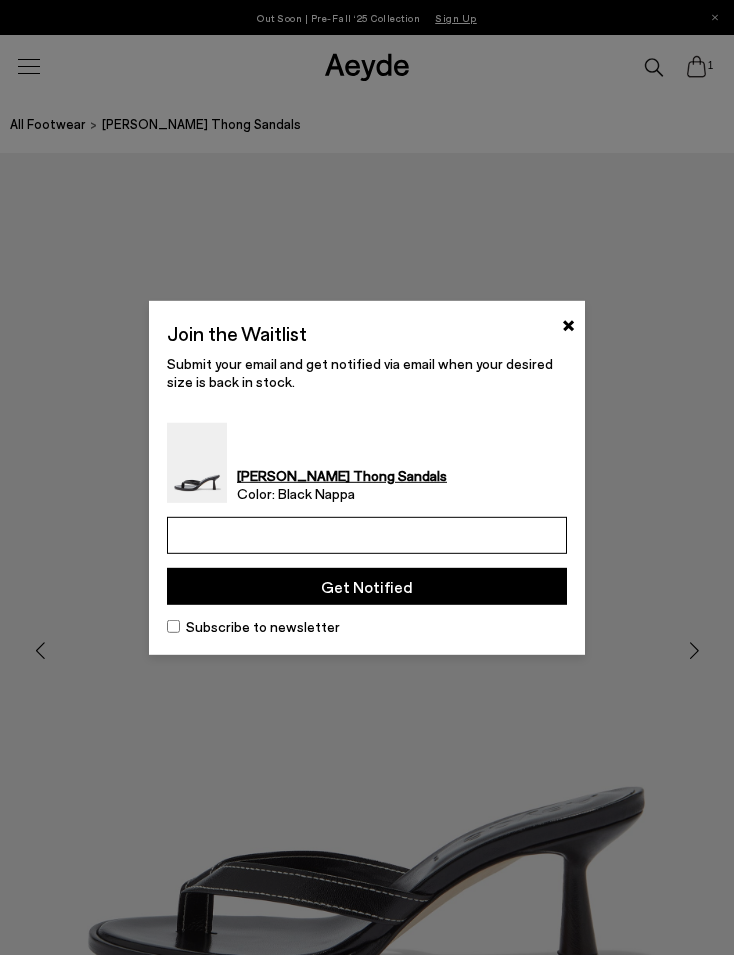 click at bounding box center [367, 535] 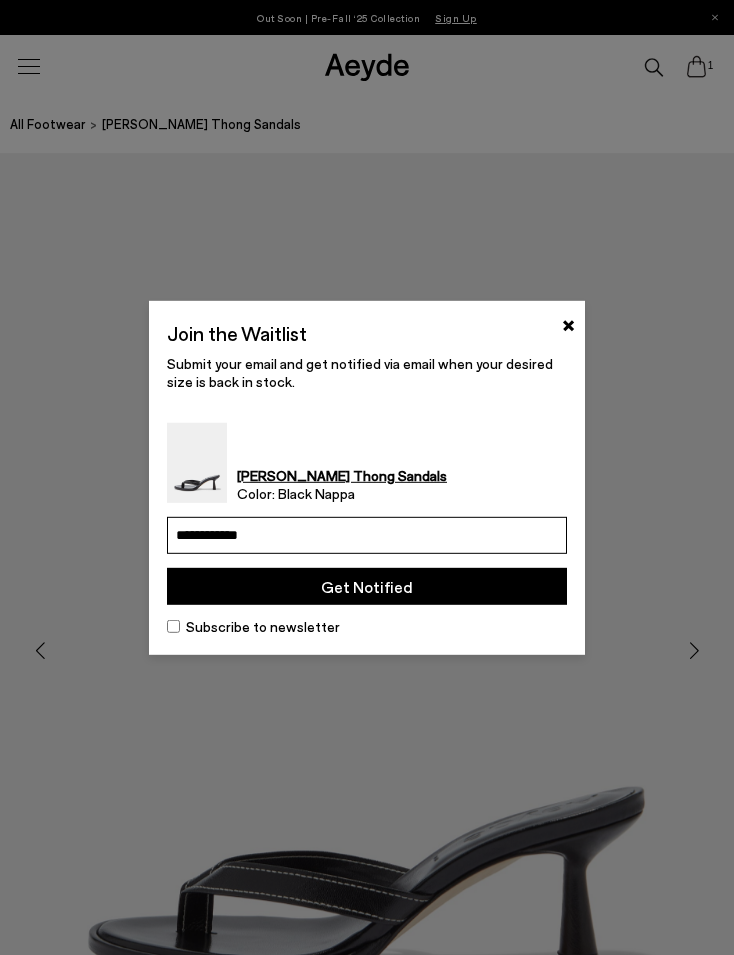type on "**********" 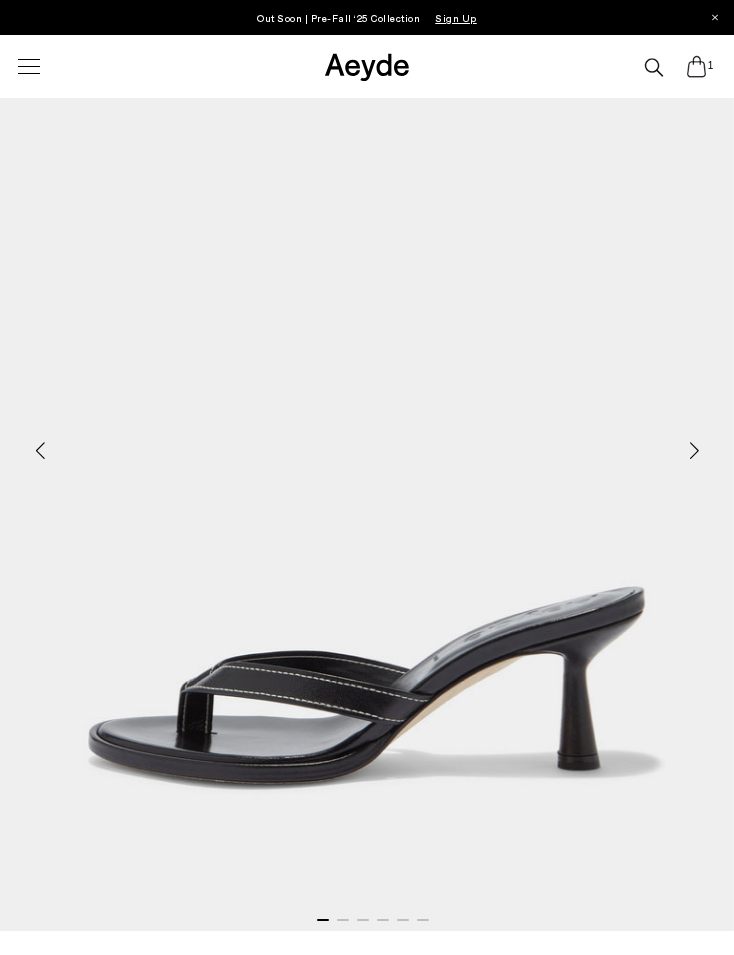 scroll, scrollTop: 315, scrollLeft: 0, axis: vertical 